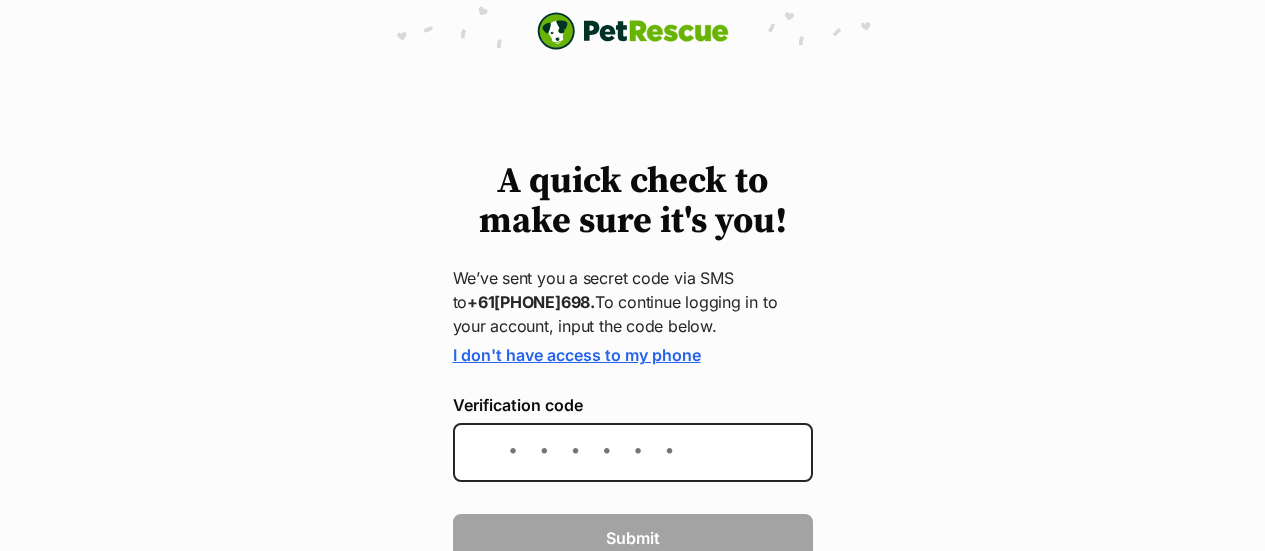 scroll, scrollTop: 0, scrollLeft: 0, axis: both 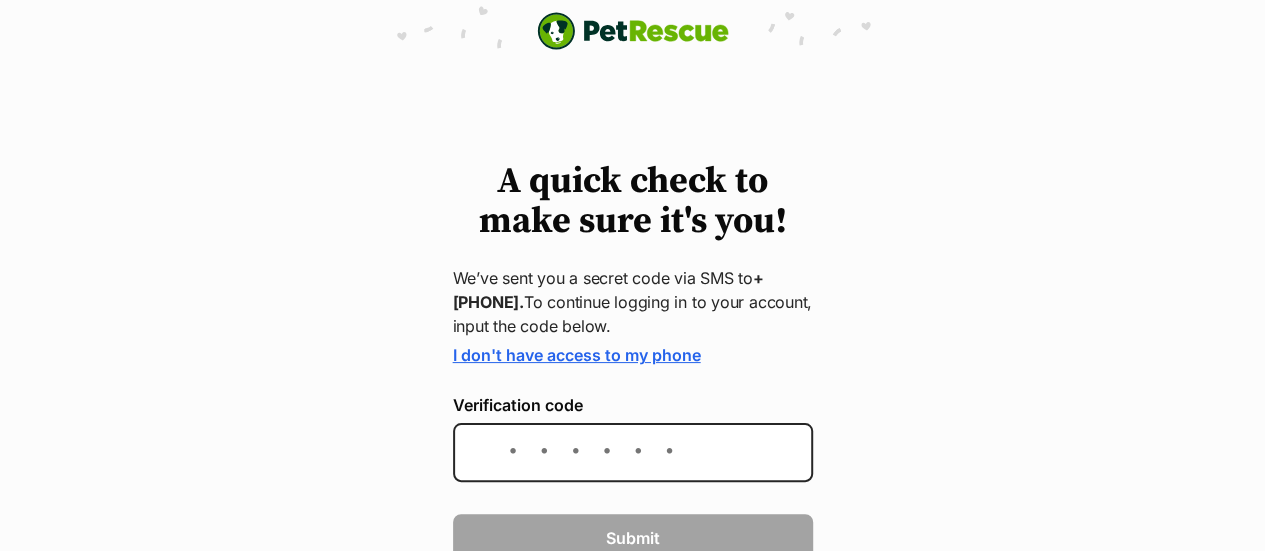 click on "I don't have access to my phone" at bounding box center [577, 355] 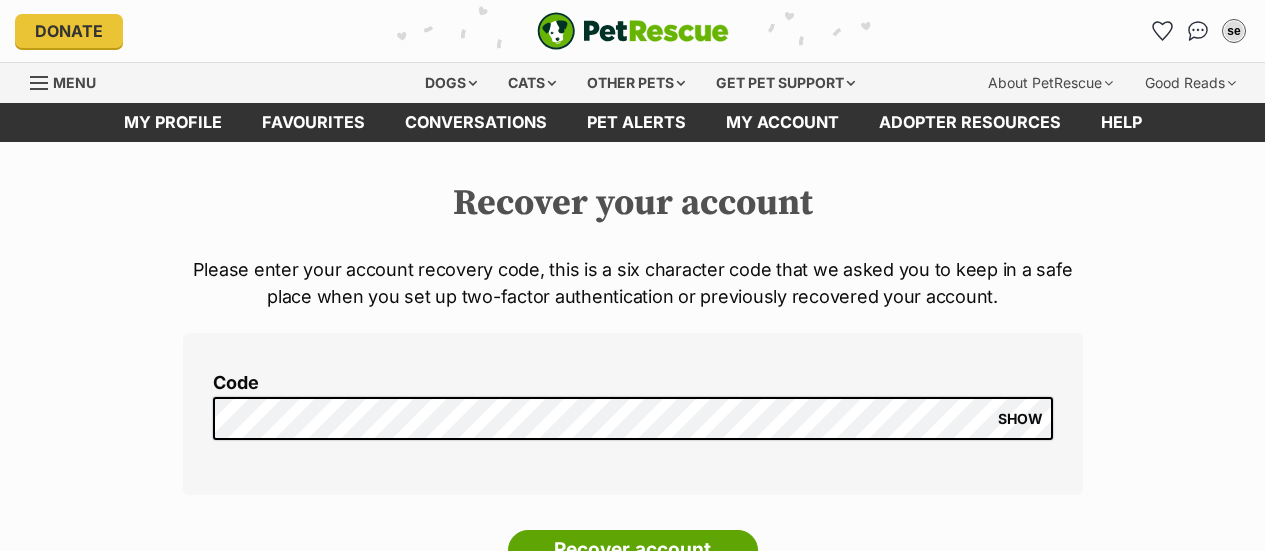 scroll, scrollTop: 0, scrollLeft: 0, axis: both 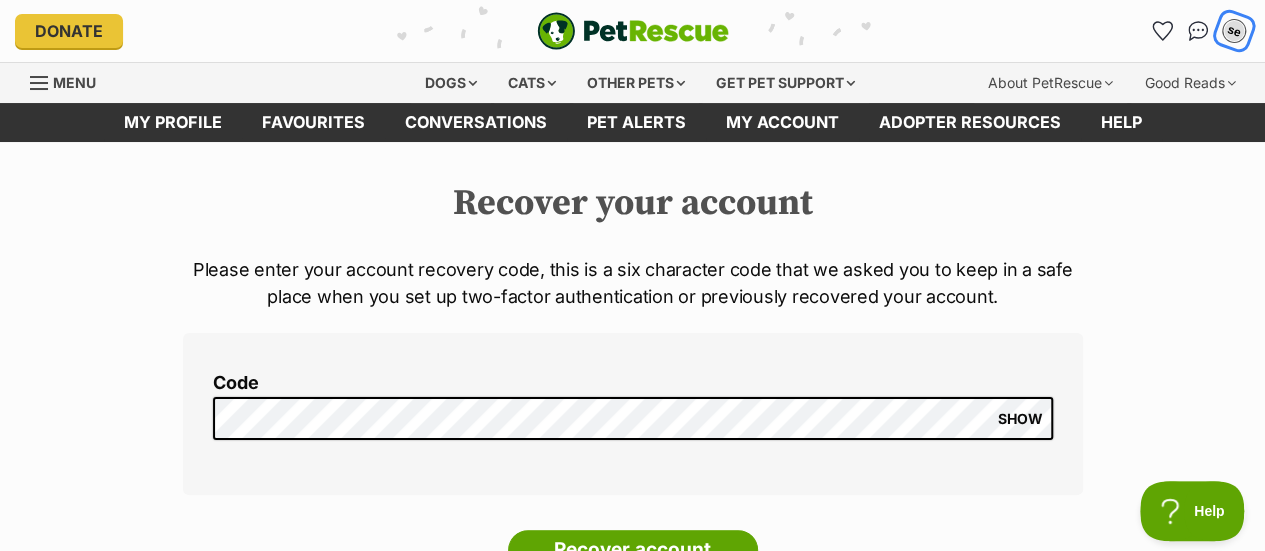 click on "se" at bounding box center (1234, 30) 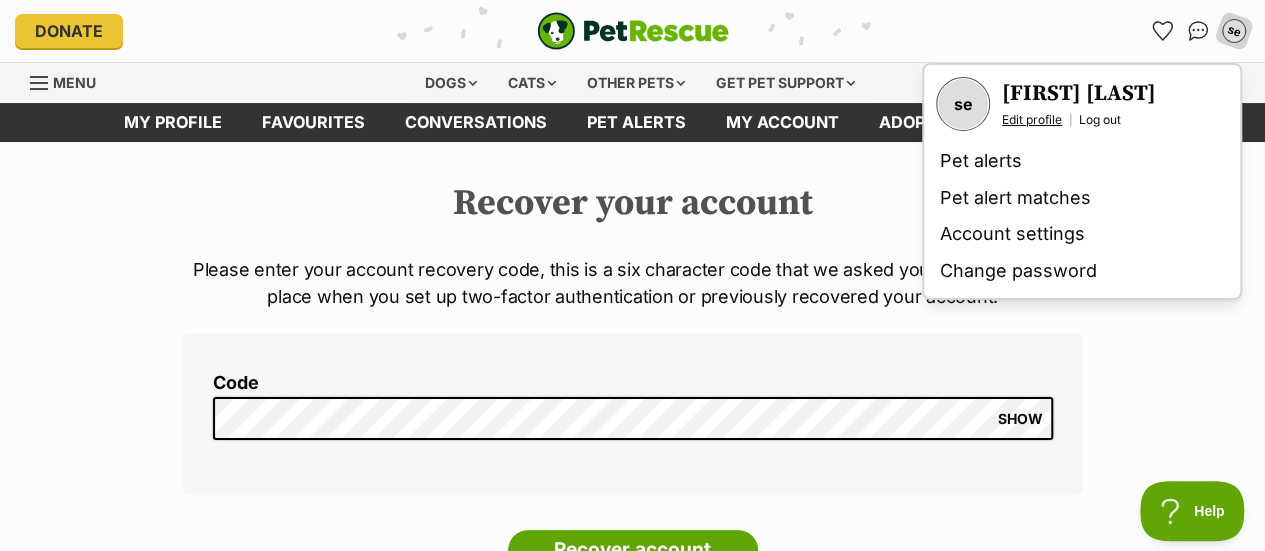 click on "Edit profile" at bounding box center (1032, 120) 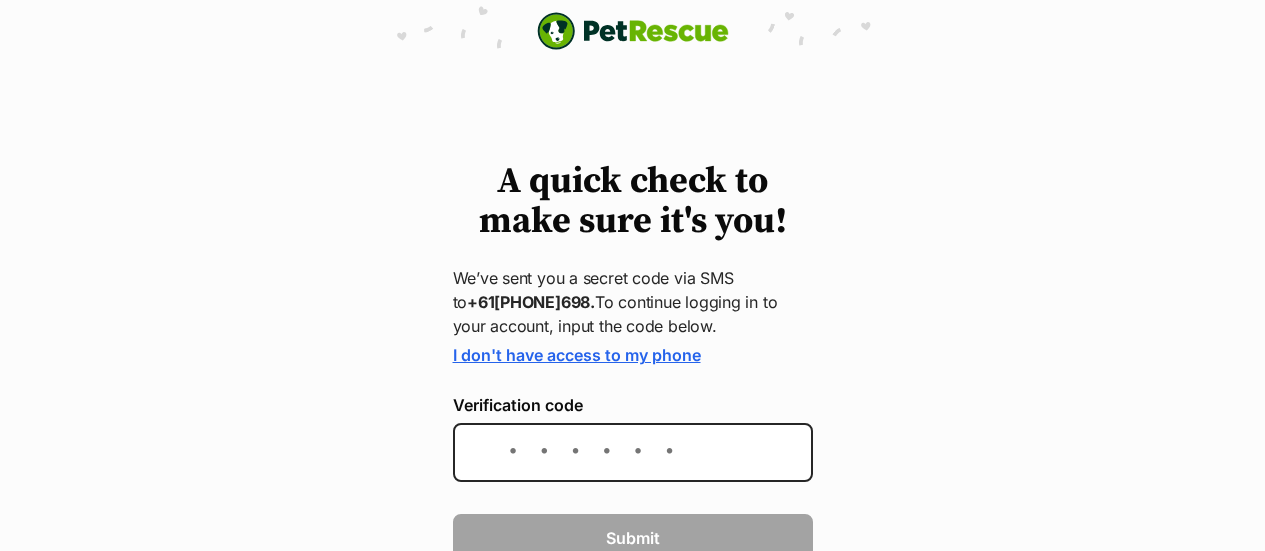 scroll, scrollTop: 0, scrollLeft: 0, axis: both 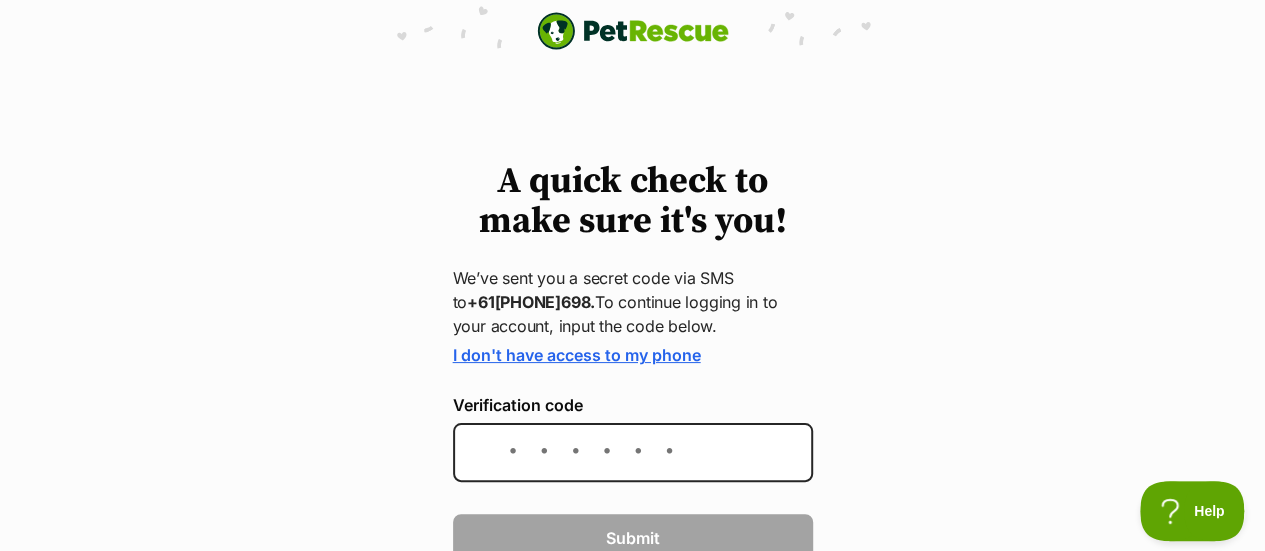 click on "I don't have access to my phone" at bounding box center (577, 355) 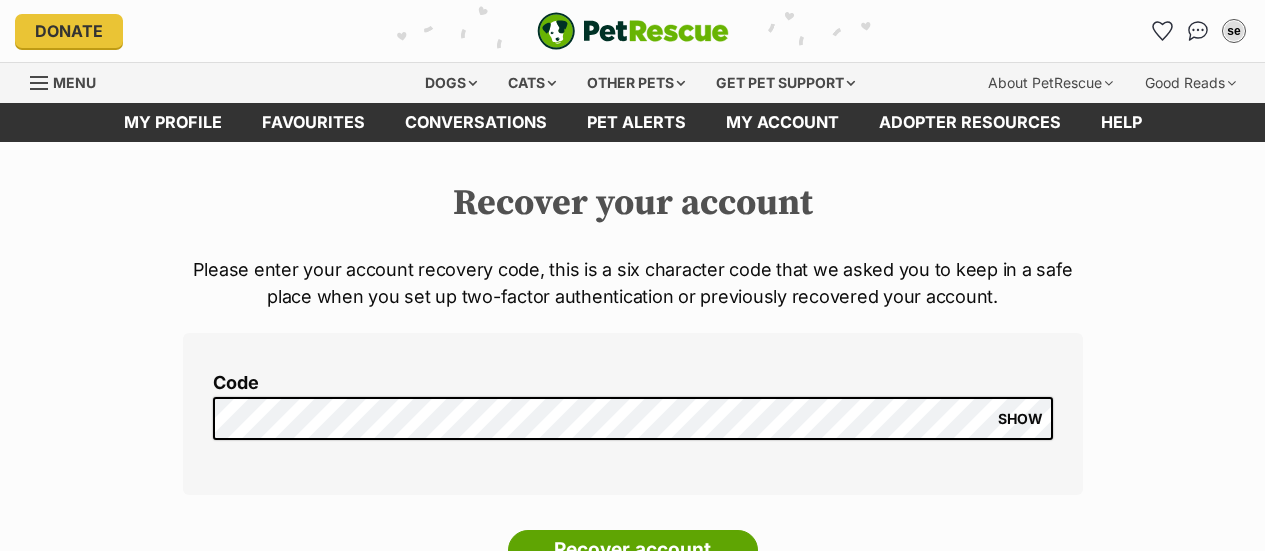 scroll, scrollTop: 0, scrollLeft: 0, axis: both 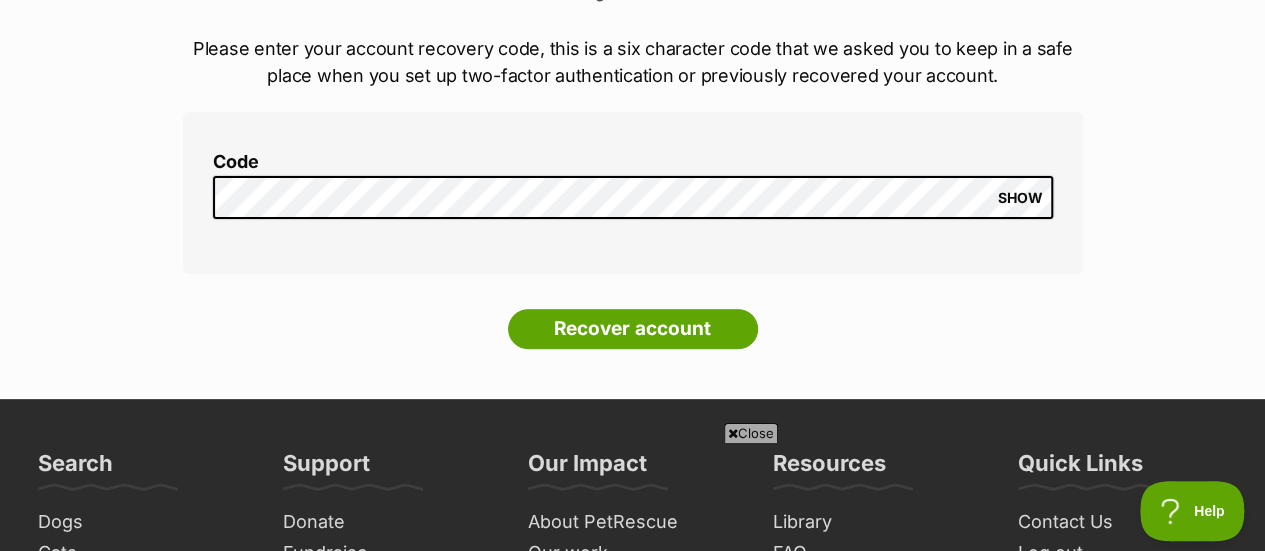 click on "SHOW" at bounding box center (1020, 198) 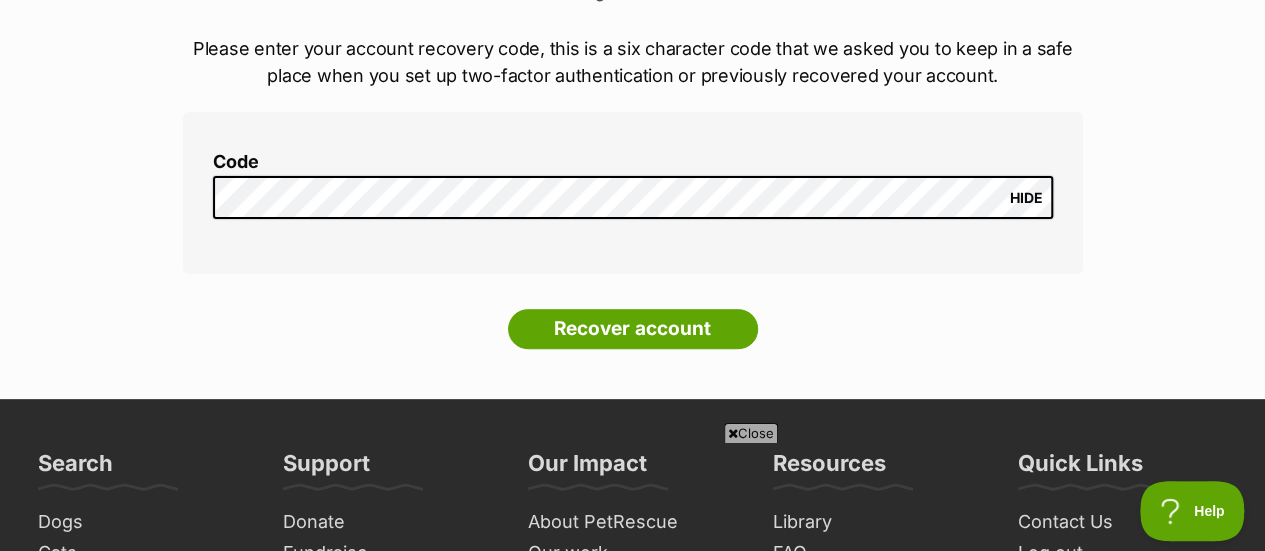 click on "HIDE" at bounding box center (1026, 198) 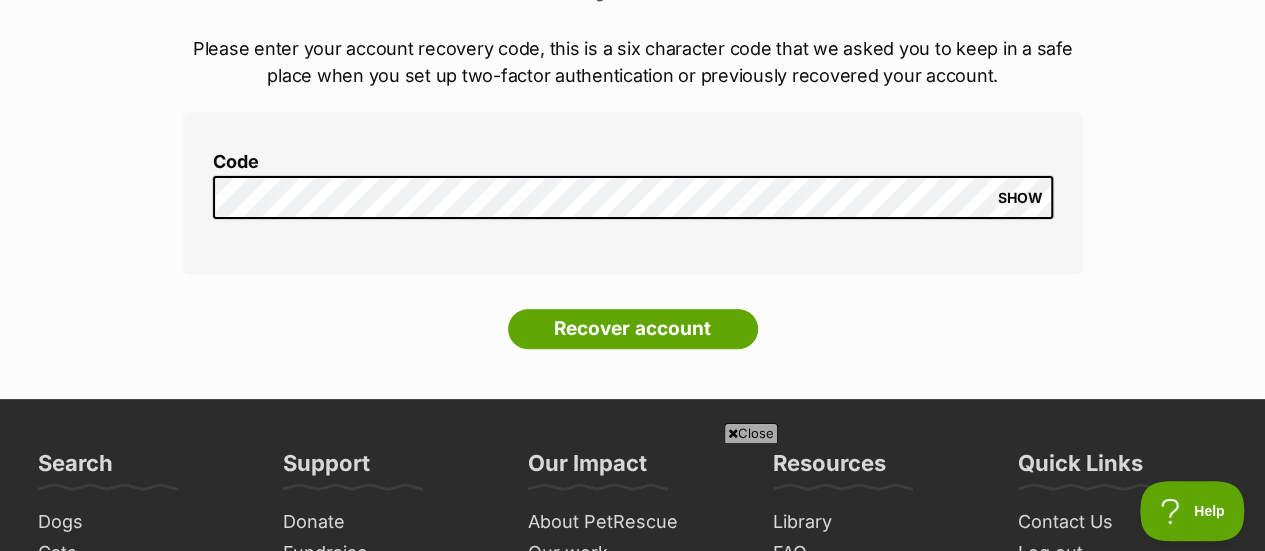 scroll, scrollTop: 0, scrollLeft: 0, axis: both 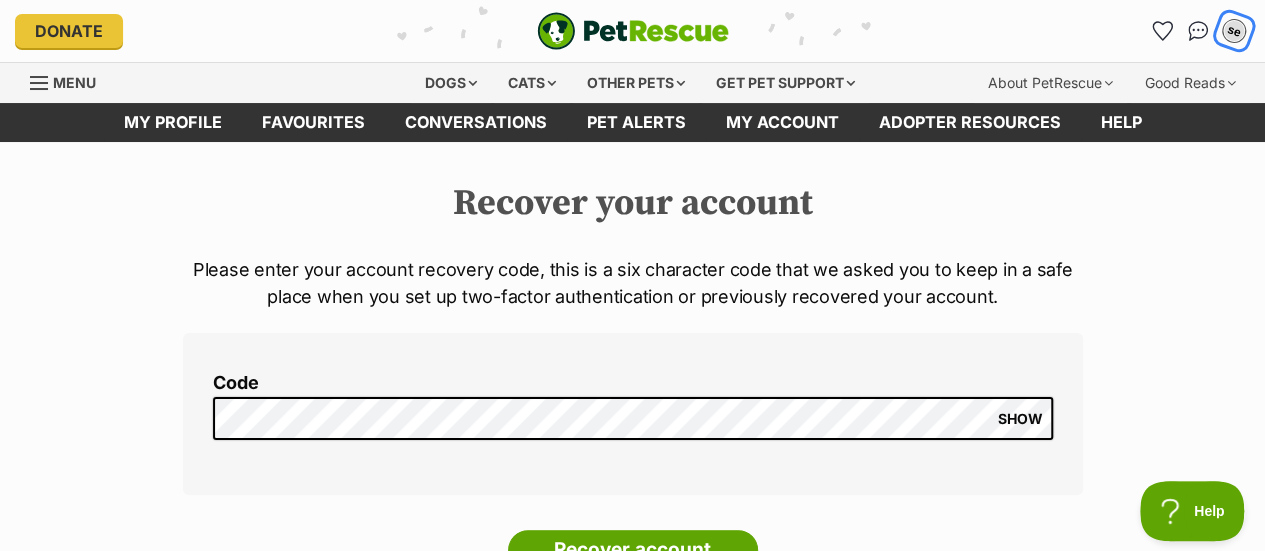 click on "se" at bounding box center [1234, 31] 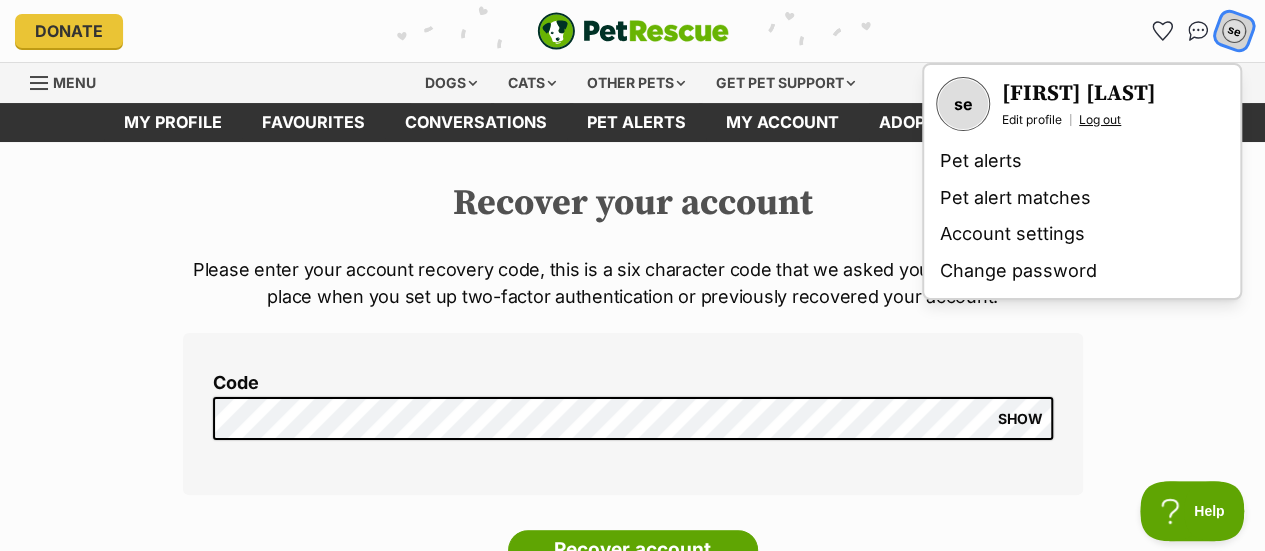 click on "Log out" at bounding box center [1100, 120] 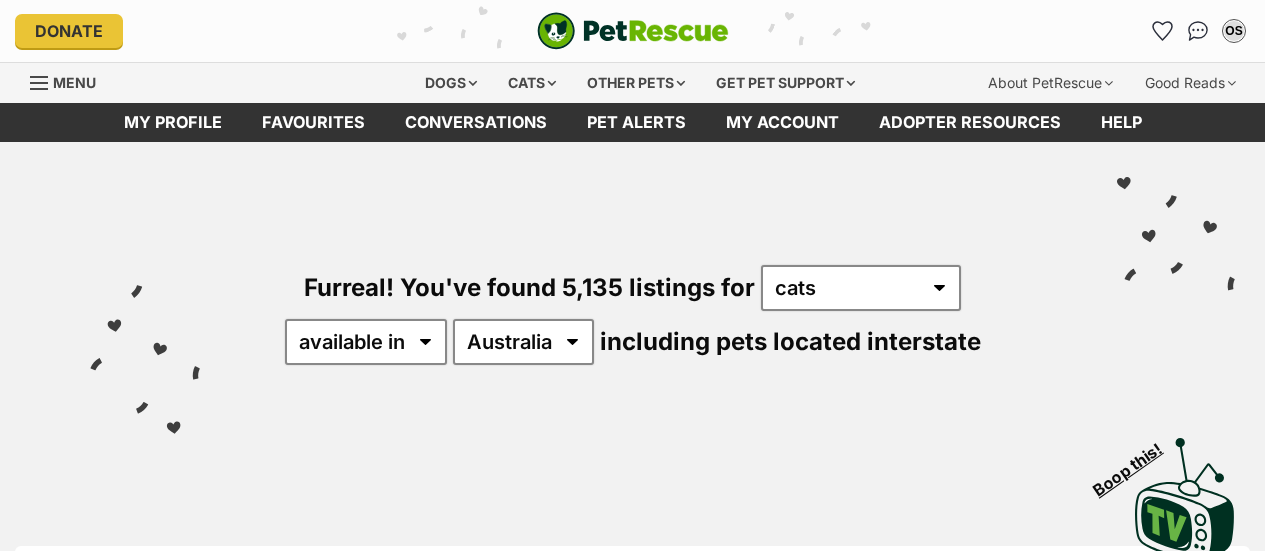 scroll, scrollTop: 0, scrollLeft: 0, axis: both 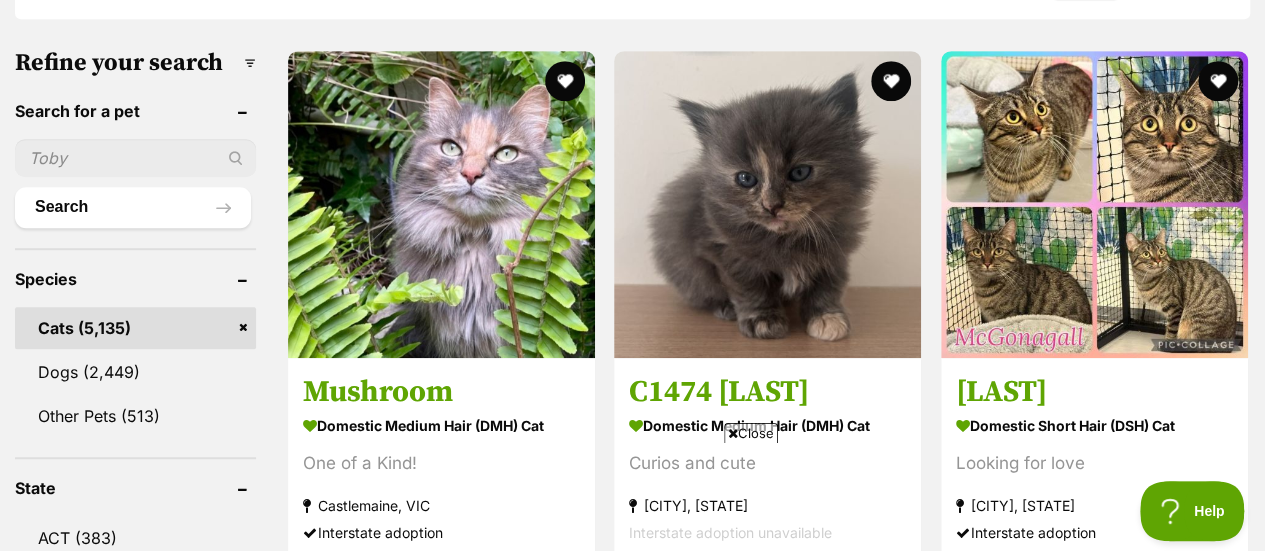 click at bounding box center (135, 158) 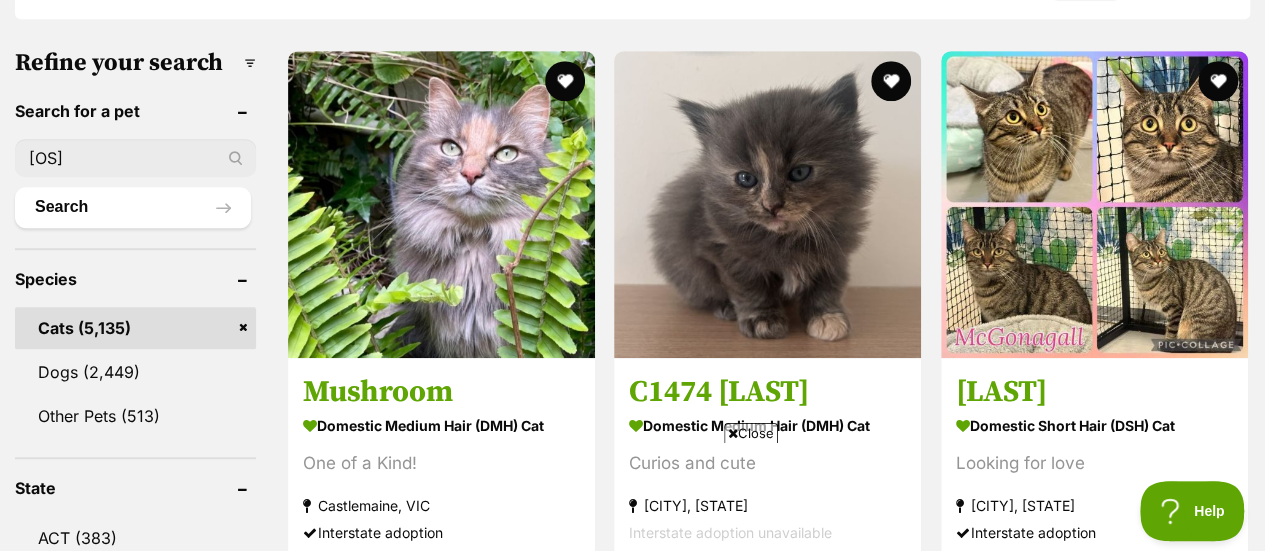 type on "hunter" 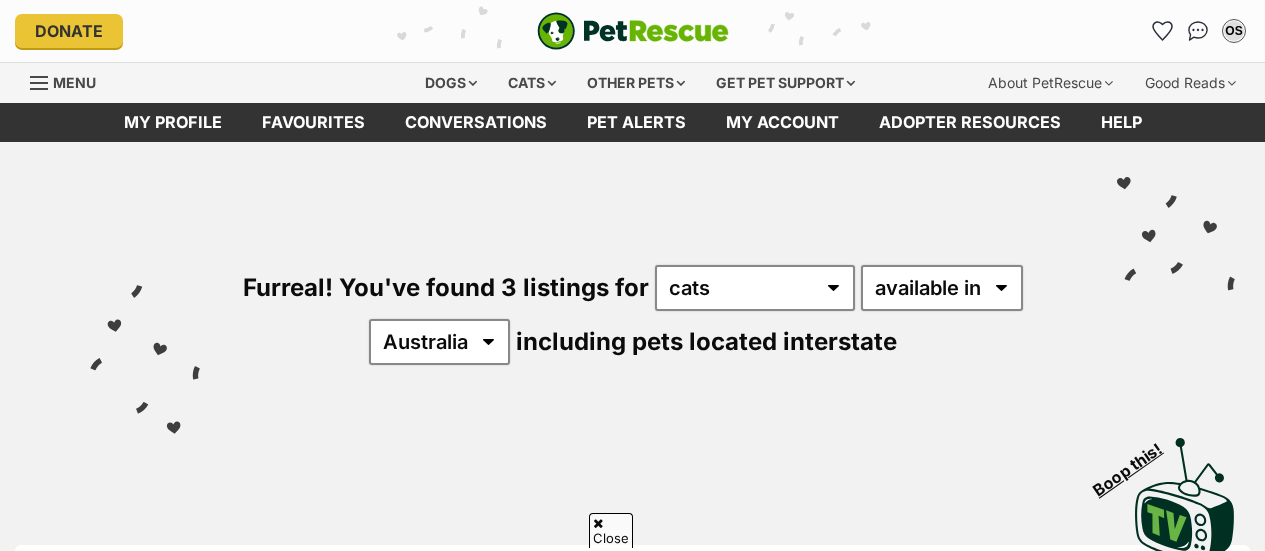 scroll, scrollTop: 586, scrollLeft: 0, axis: vertical 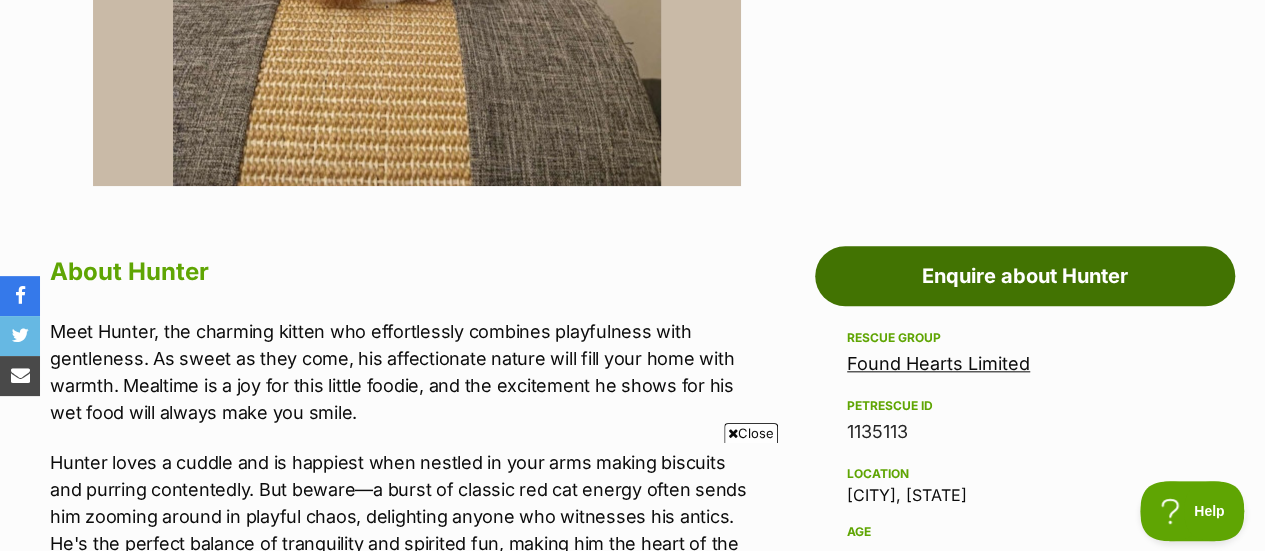click on "Enquire about Hunter" at bounding box center (1025, 276) 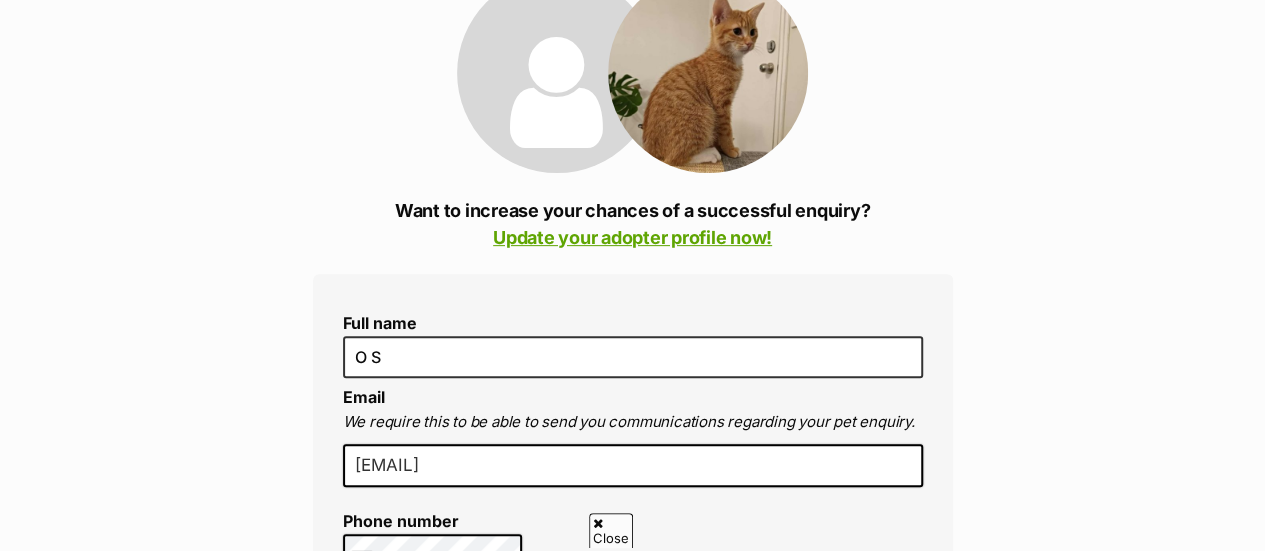 scroll, scrollTop: 0, scrollLeft: 0, axis: both 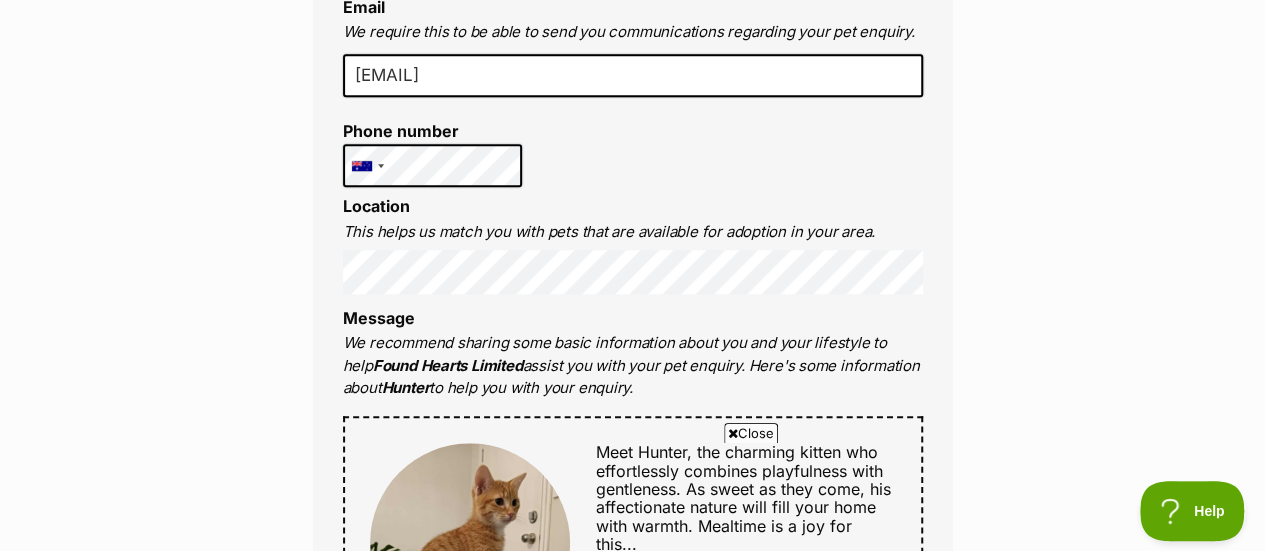 click on "Full name O S
Email
We require this to be able to send you communications regarding your pet enquiry.
oscarsuffix0@gmail.com
Phone number United States +1 United Kingdom +44 Afghanistan (‫افغانستان‬‎) +93 Albania (Shqipëri) +355 Algeria (‫الجزائر‬‎) +213 American Samoa +1684 Andorra +376 Angola +244 Anguilla +1264 Antigua and Barbuda +1268 Argentina +54 Armenia (Հայաստան) +374 Aruba +297 Australia +61 Austria (Österreich) +43 Azerbaijan (Azərbaycan) +994 Bahamas +1242 Bahrain (‫البحرين‬‎) +973 Bangladesh (বাংলাদেশ) +880 Barbados +1246 Belarus (Беларусь) +375 Belgium (België) +32 Belize +501 Benin (Bénin) +229 Bermuda +1441 Bhutan (འབྲུག) +975 Bolivia +591 Bosnia and Herzegovina (Босна и Херцеговина) +387 Botswana +267 Brazil (Brasil) +55 British Indian Ocean Territory +246 British Virgin Islands +1284 Brunei +673 Bulgaria (България) +359 Burkina Faso +226 Burundi (Uburundi) +1" at bounding box center (633, 537) 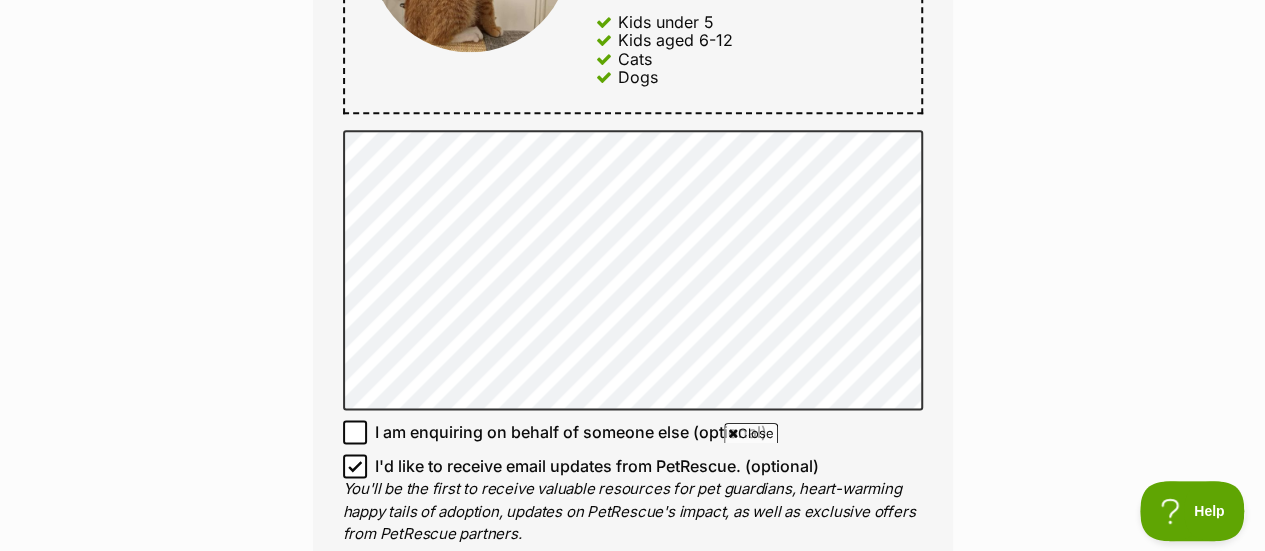 scroll, scrollTop: 1263, scrollLeft: 0, axis: vertical 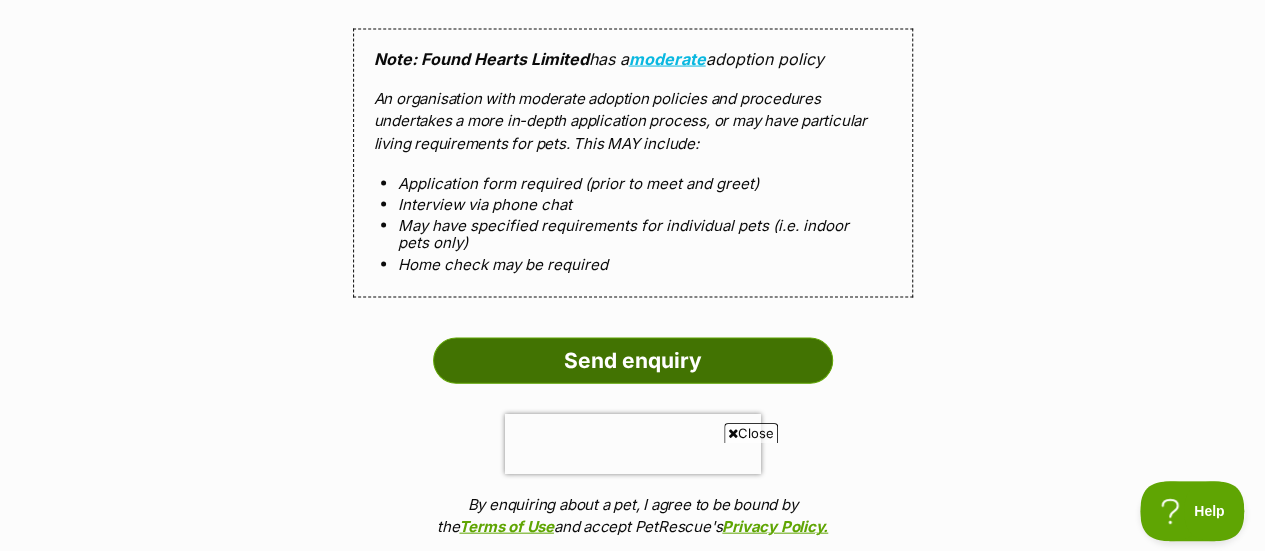 click on "Send enquiry" at bounding box center [633, 361] 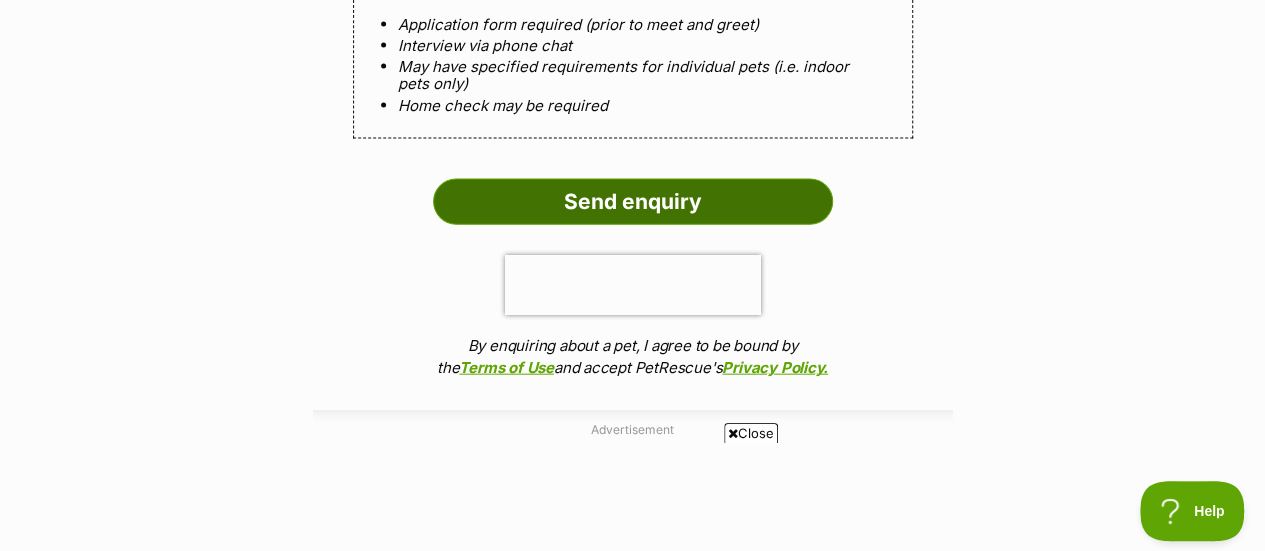 scroll, scrollTop: 2076, scrollLeft: 0, axis: vertical 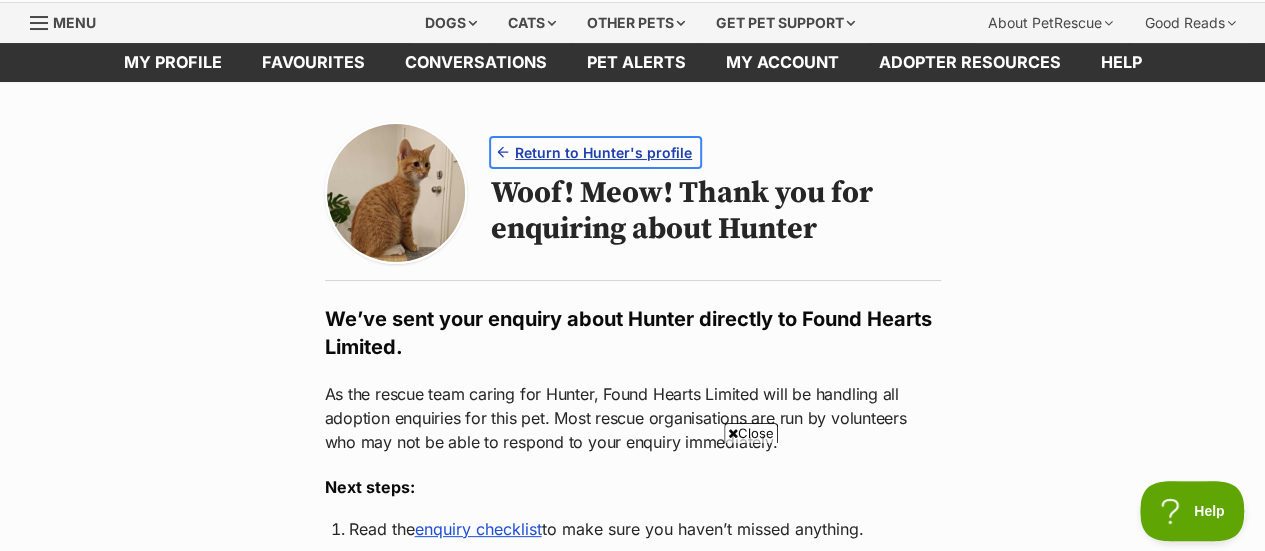 click on "Return to Hunter's profile" at bounding box center [603, 152] 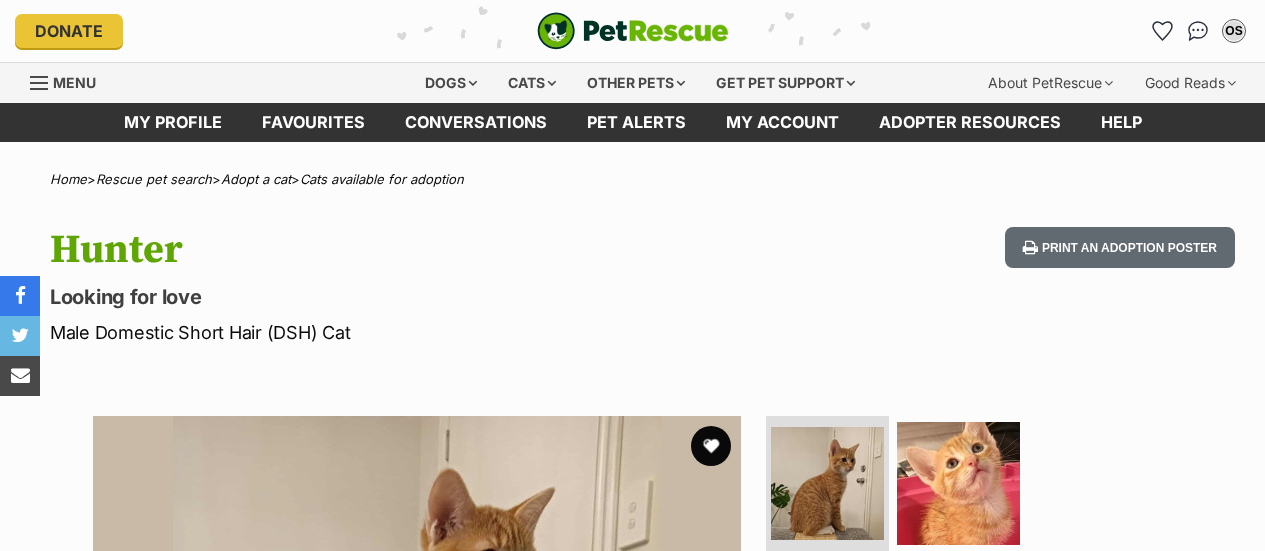 scroll, scrollTop: 0, scrollLeft: 0, axis: both 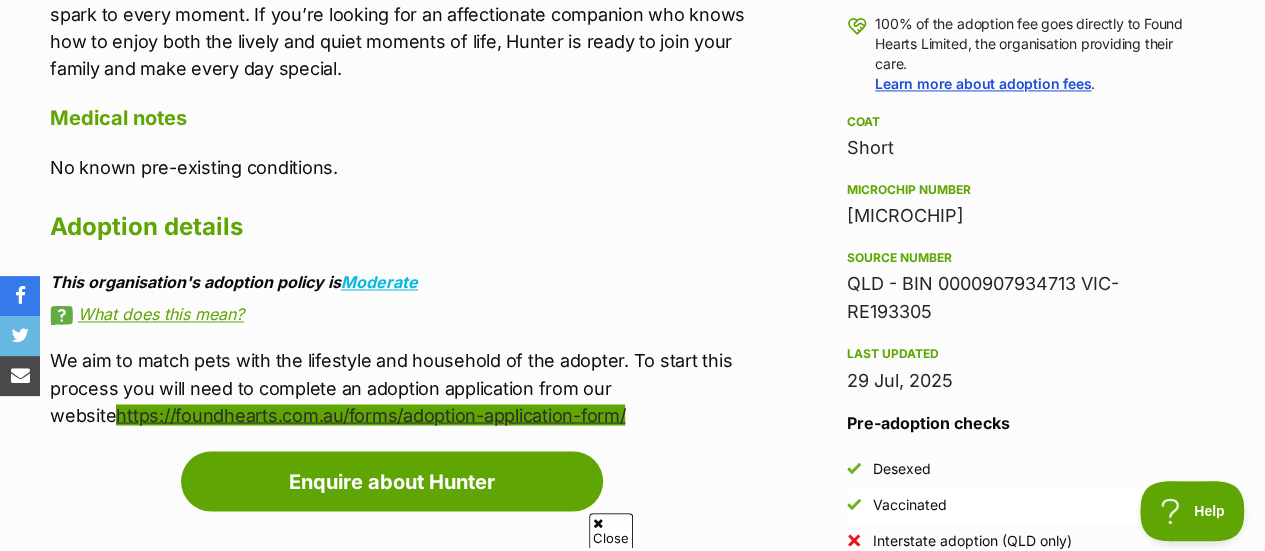 click on "https://foundhearts.com.au/forms/adoption-application-form/" at bounding box center (370, 414) 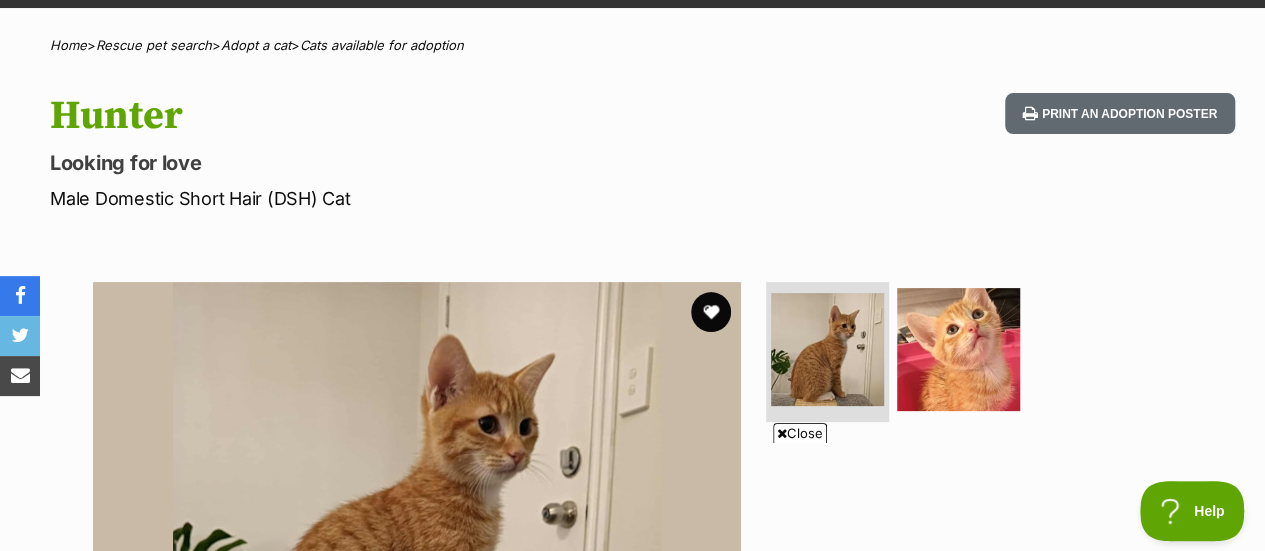 scroll, scrollTop: 132, scrollLeft: 0, axis: vertical 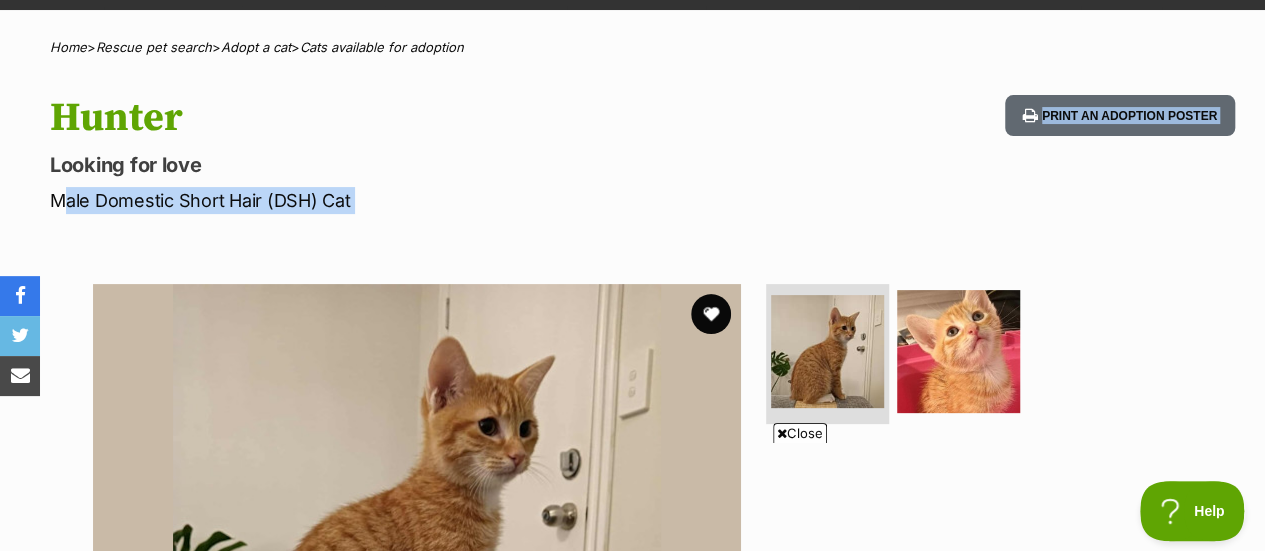 drag, startPoint x: 49, startPoint y: 199, endPoint x: 339, endPoint y: 223, distance: 290.9914 